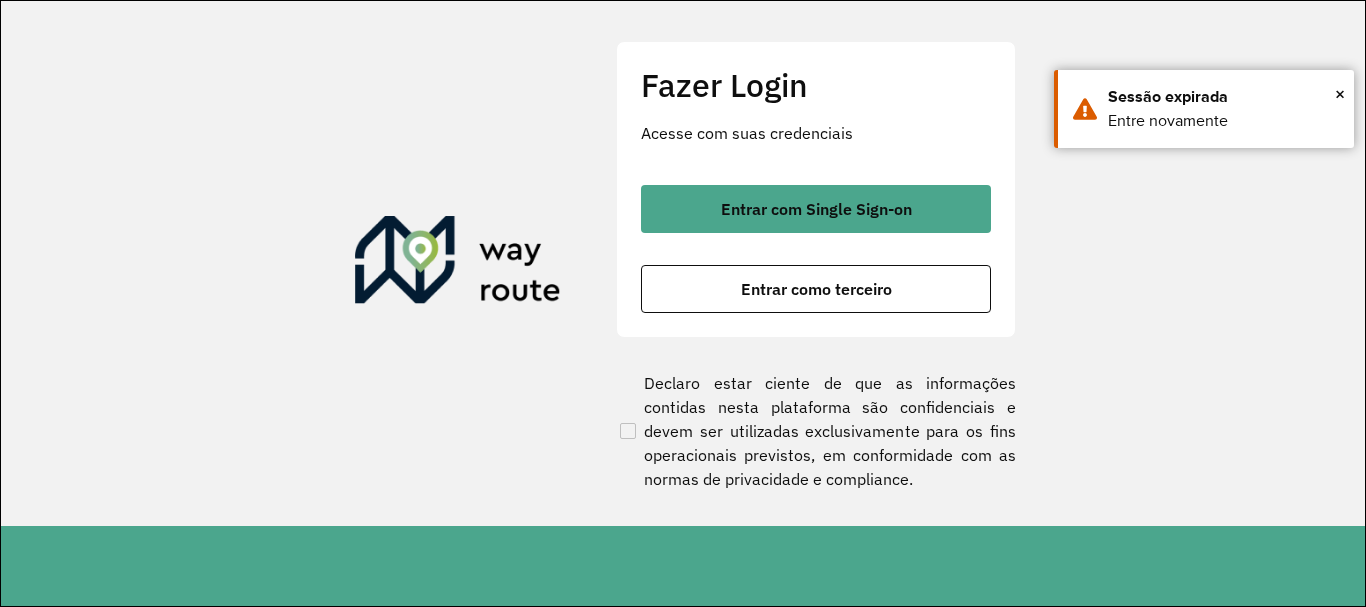 scroll, scrollTop: 0, scrollLeft: 0, axis: both 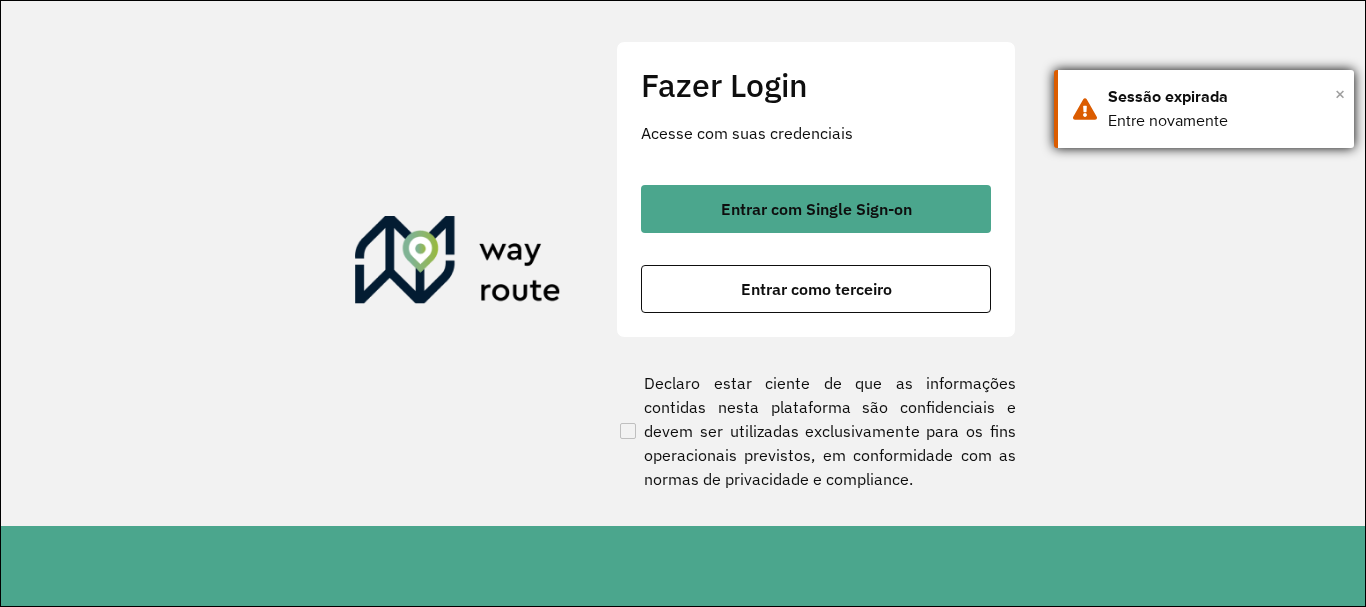 click on "×" at bounding box center [1340, 94] 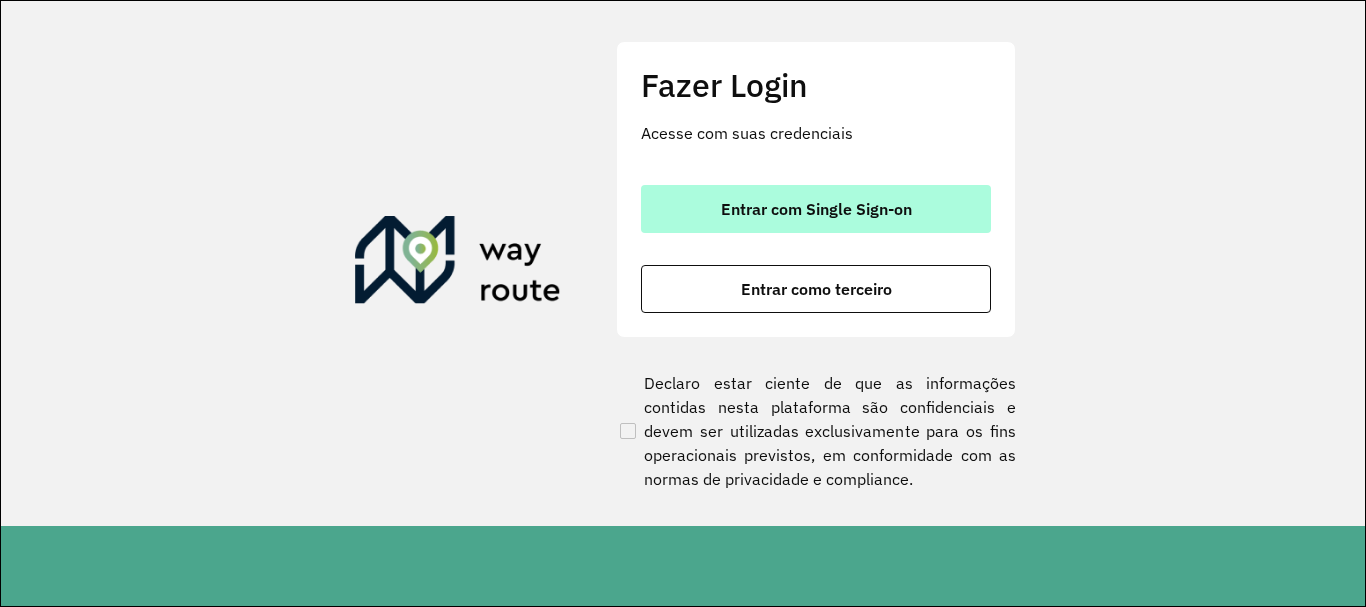 click on "Entrar com Single Sign-on" at bounding box center (816, 209) 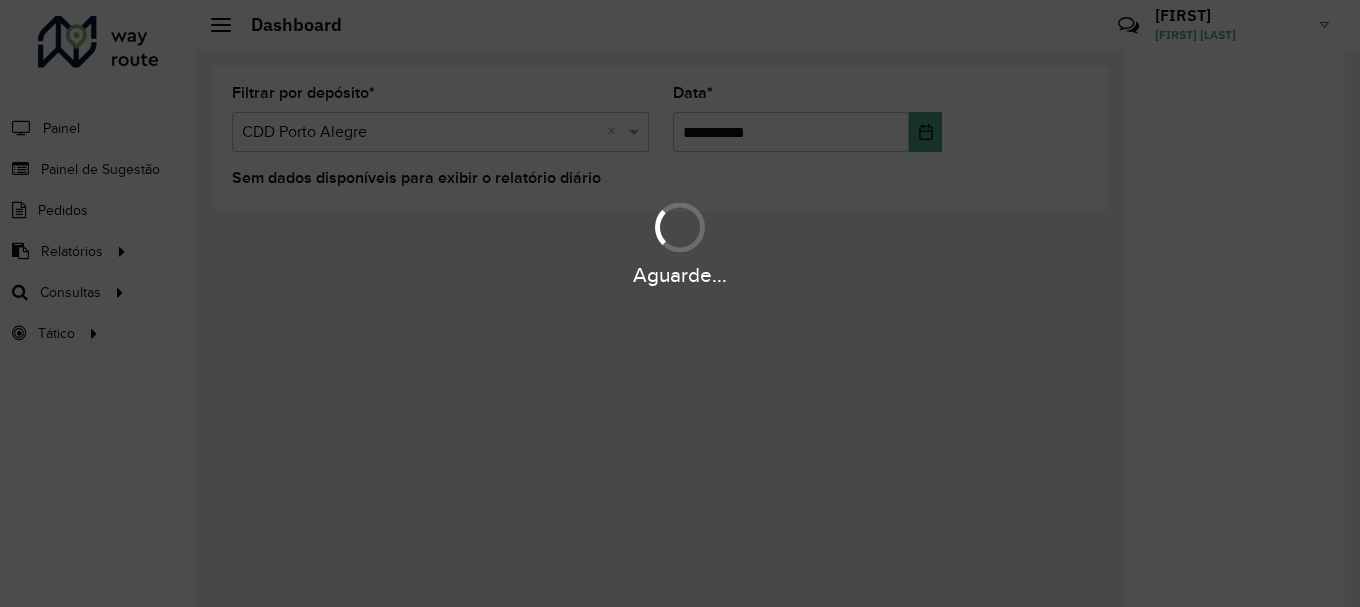 scroll, scrollTop: 0, scrollLeft: 0, axis: both 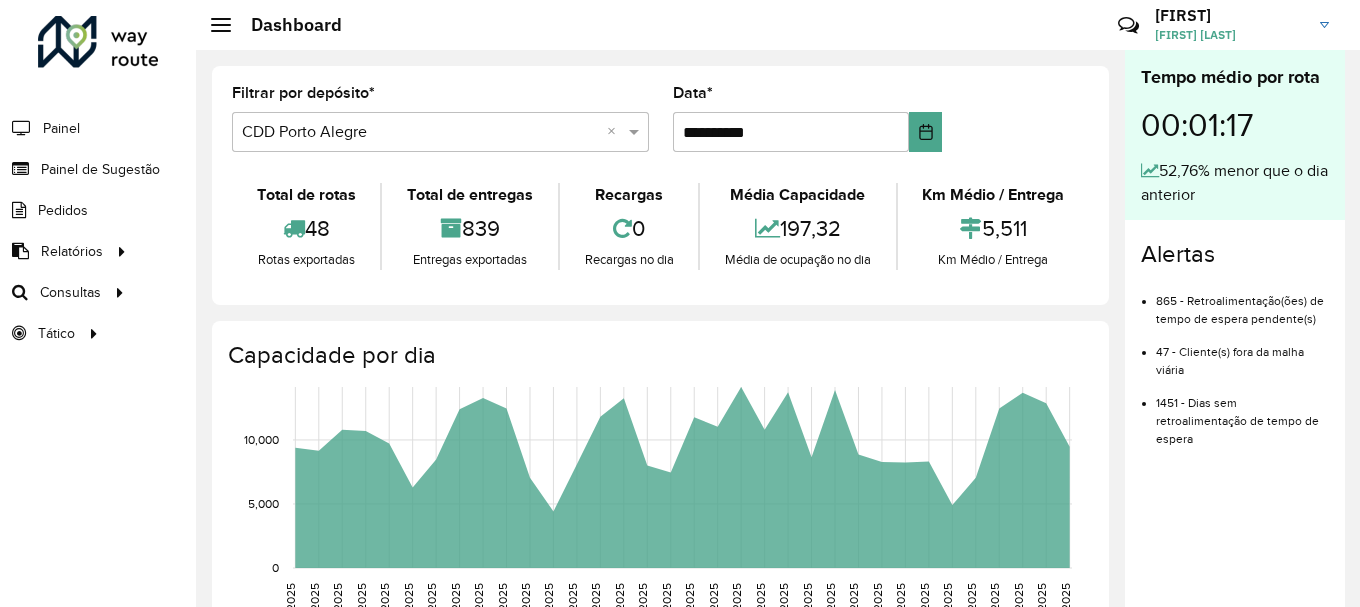 click on "**********" 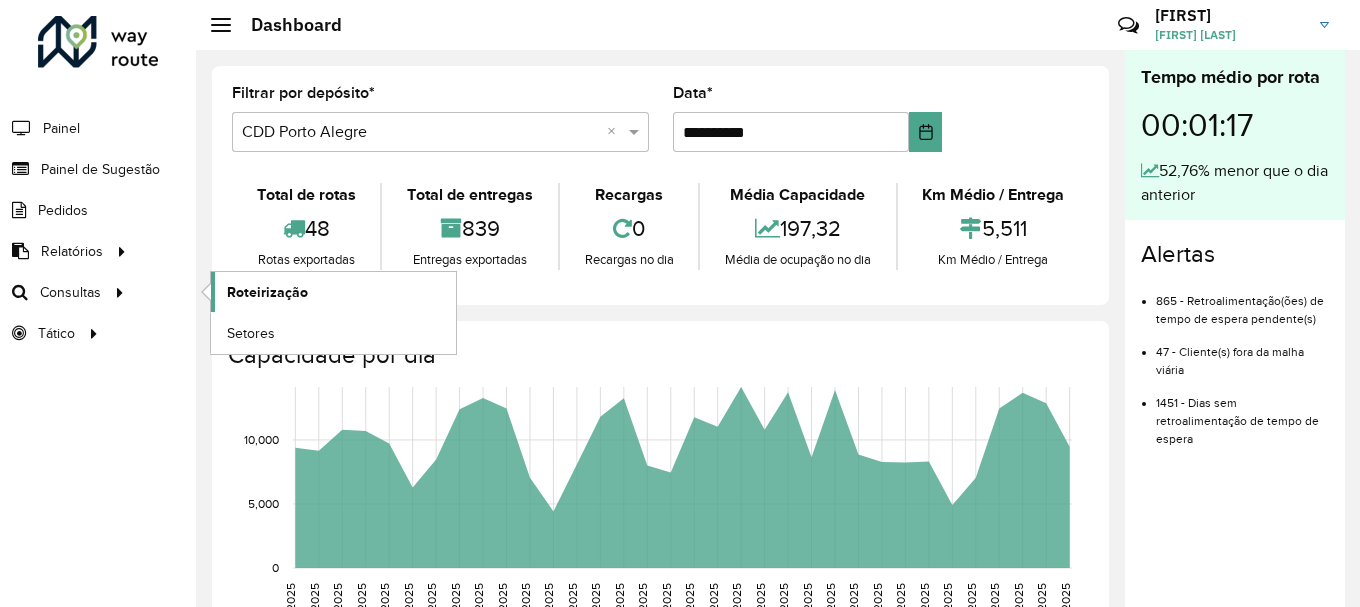 click on "Roteirização" 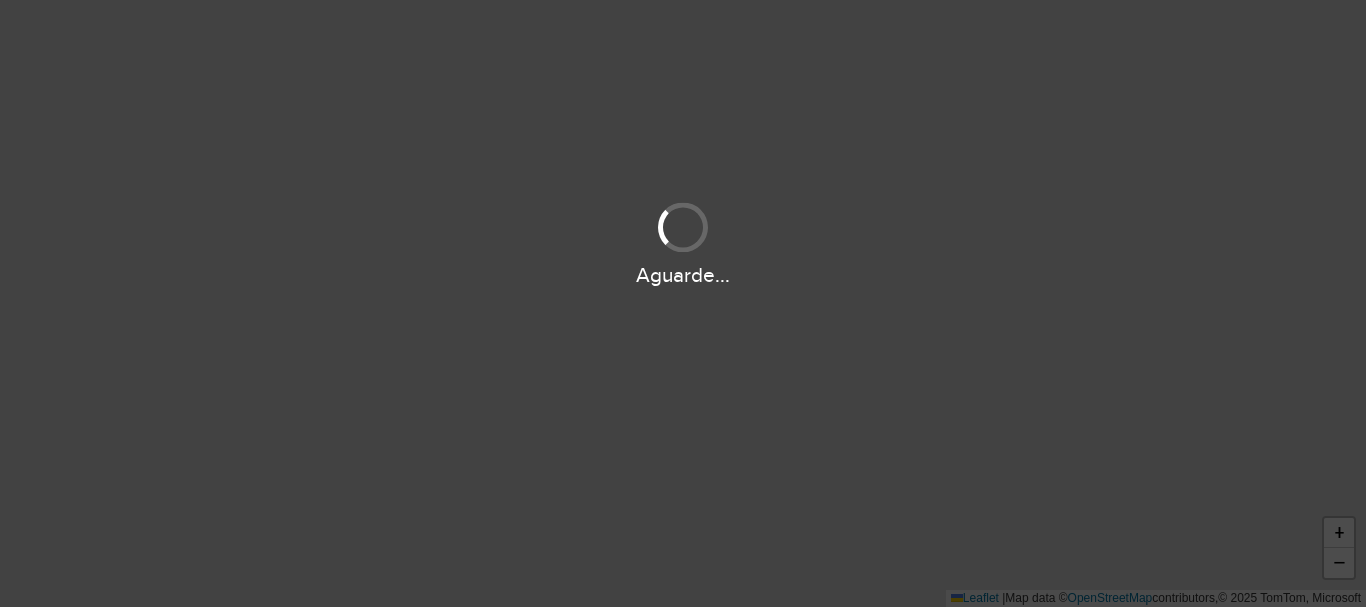 scroll, scrollTop: 0, scrollLeft: 0, axis: both 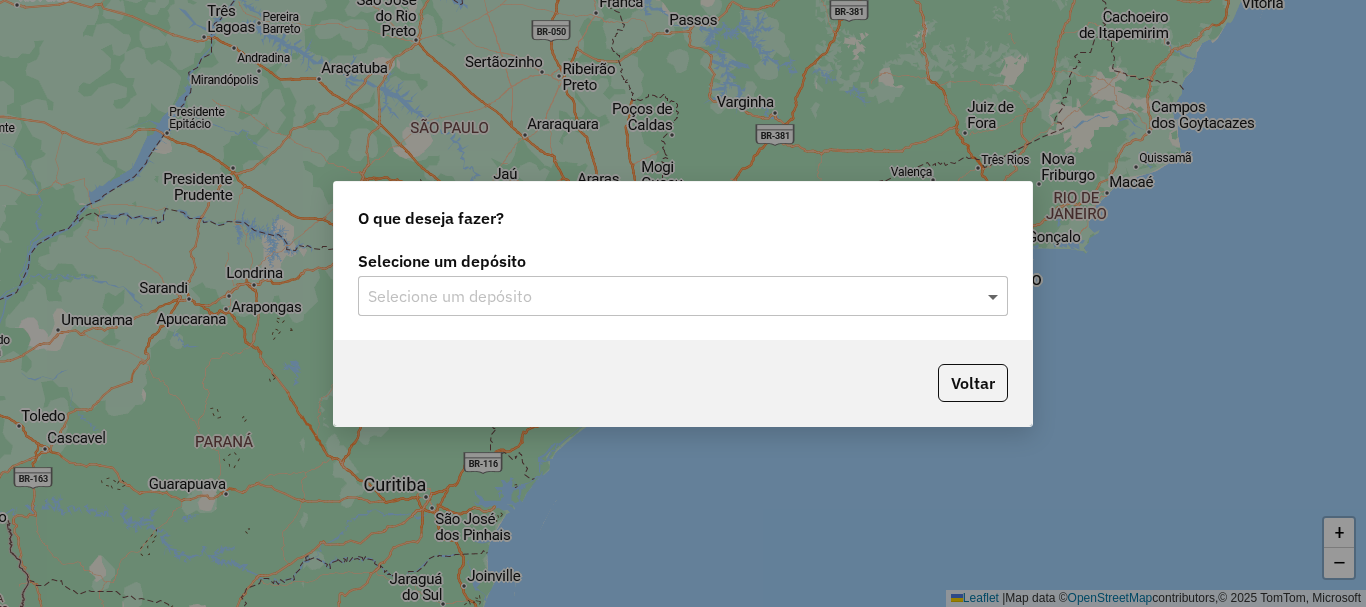 click 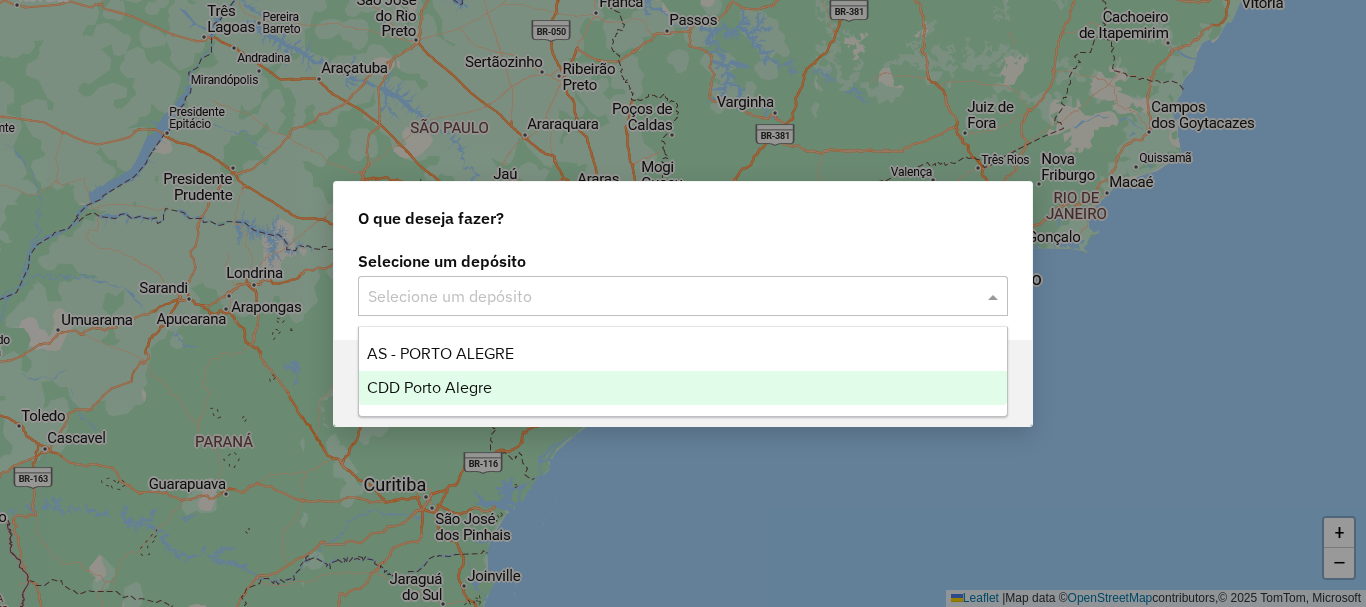 drag, startPoint x: 501, startPoint y: 387, endPoint x: 976, endPoint y: 348, distance: 476.59836 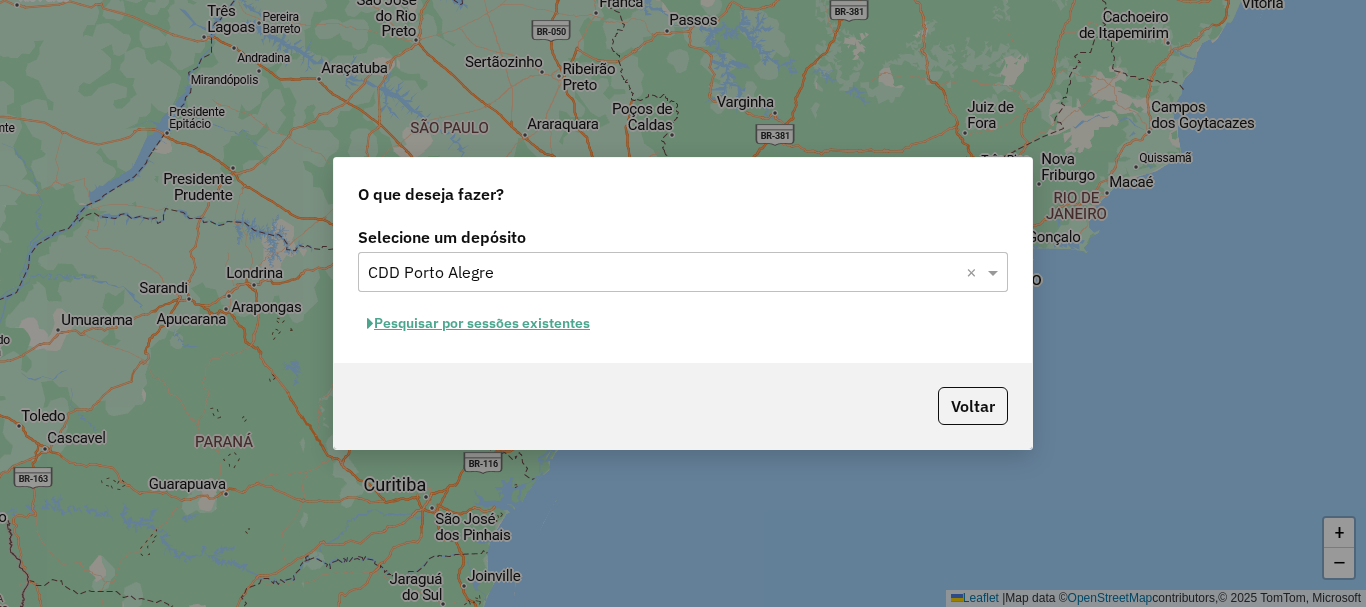 click on "Pesquisar por sessões existentes" 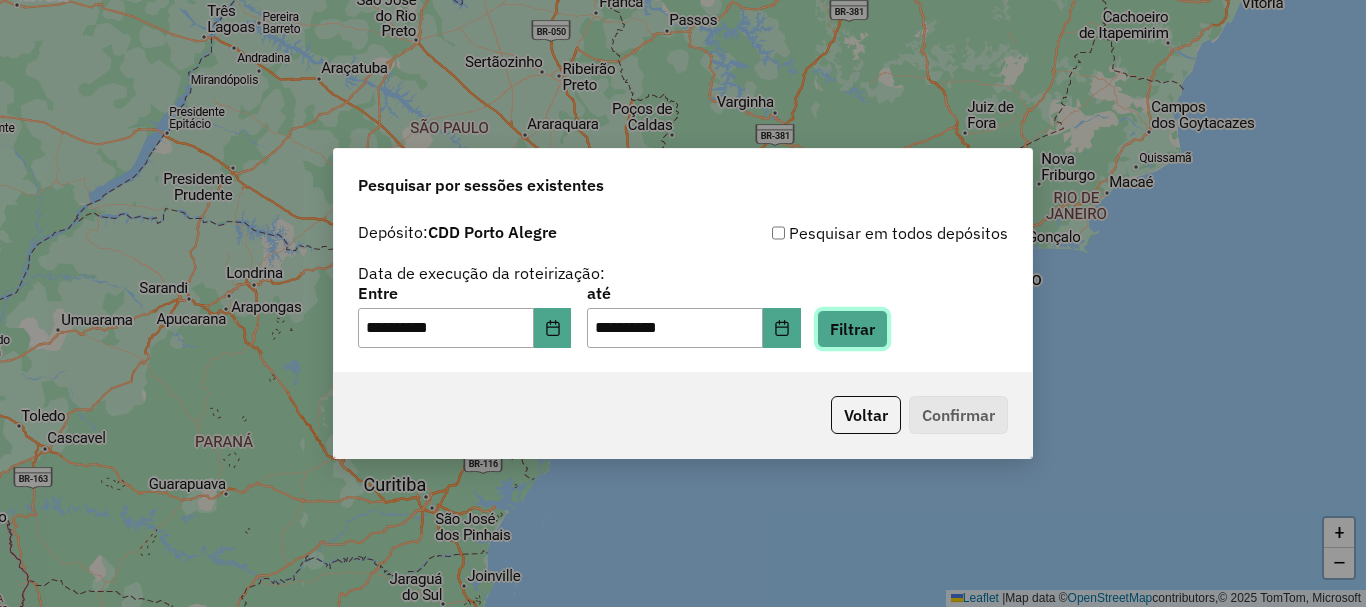 click on "Filtrar" 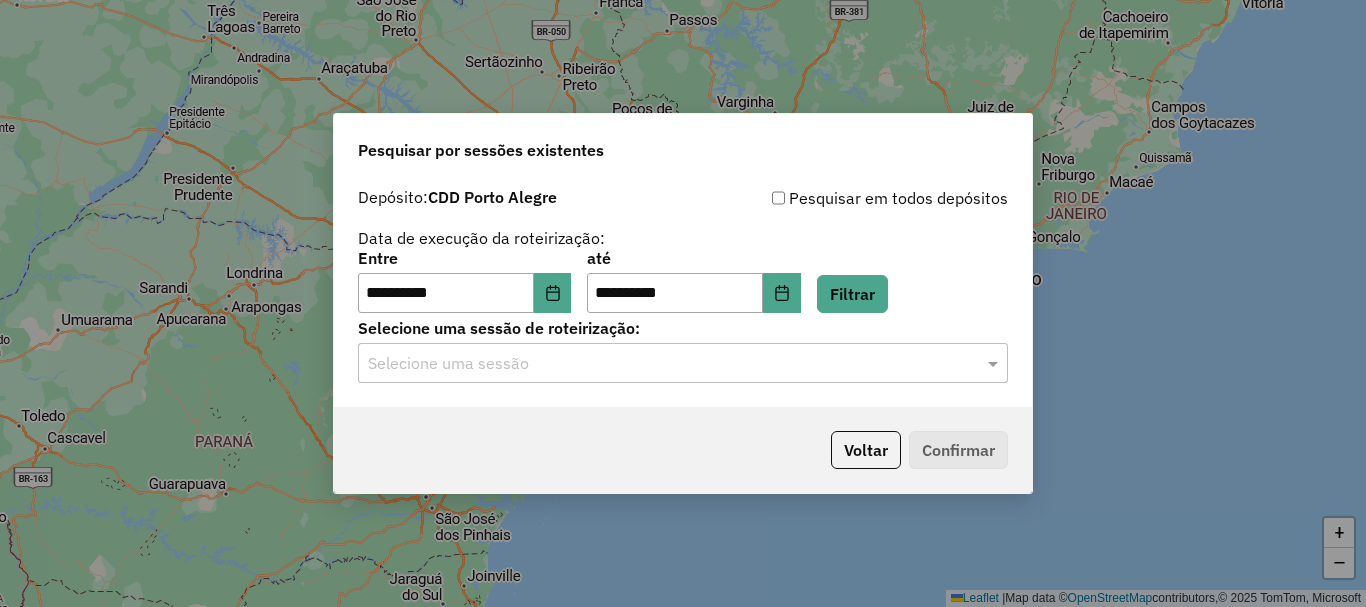 click 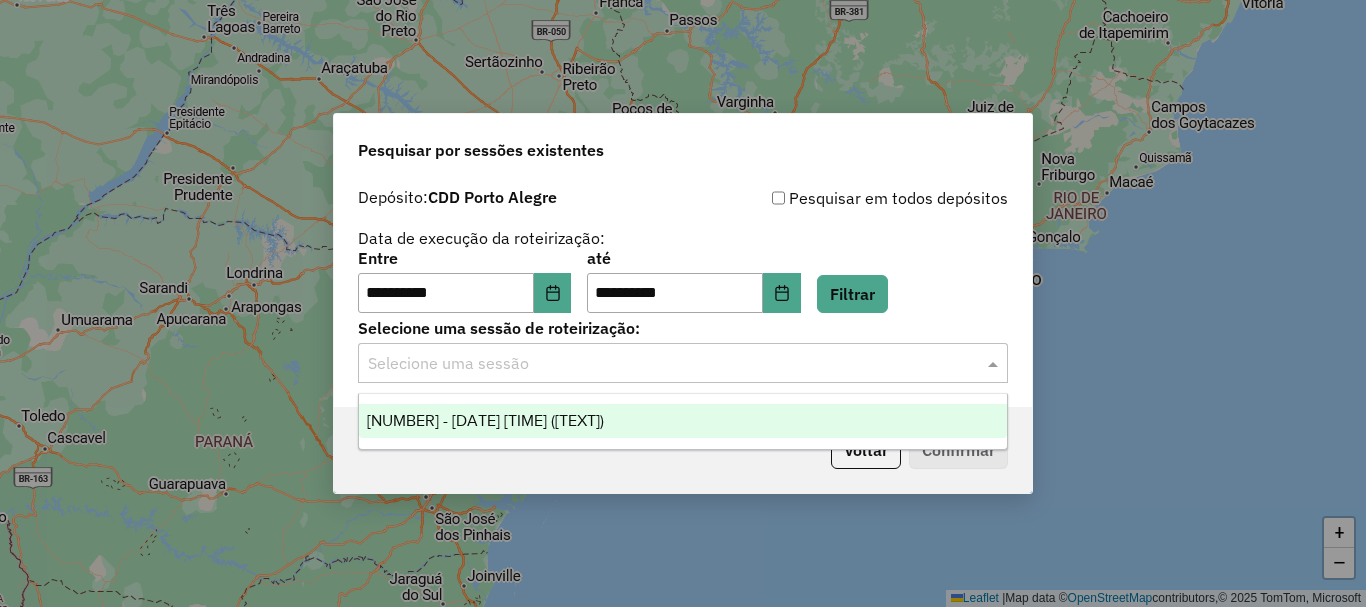 click on "[NUMBER] - [DATE] [TIME] ([TEXT])" at bounding box center (683, 421) 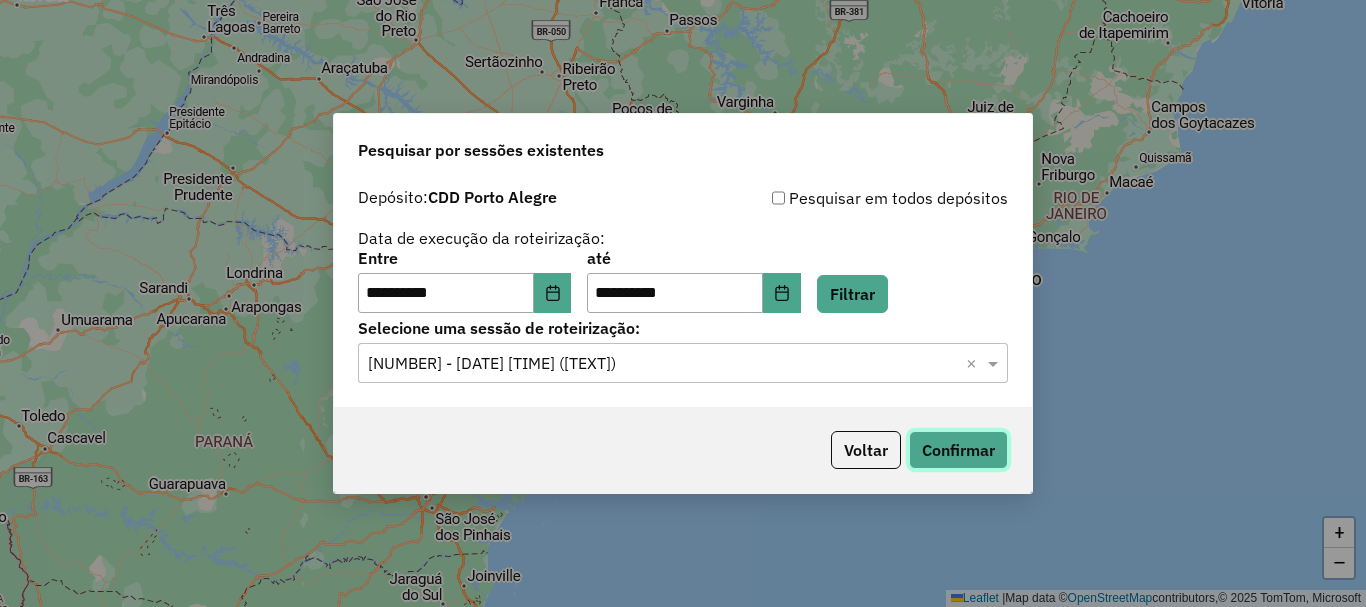click on "Confirmar" 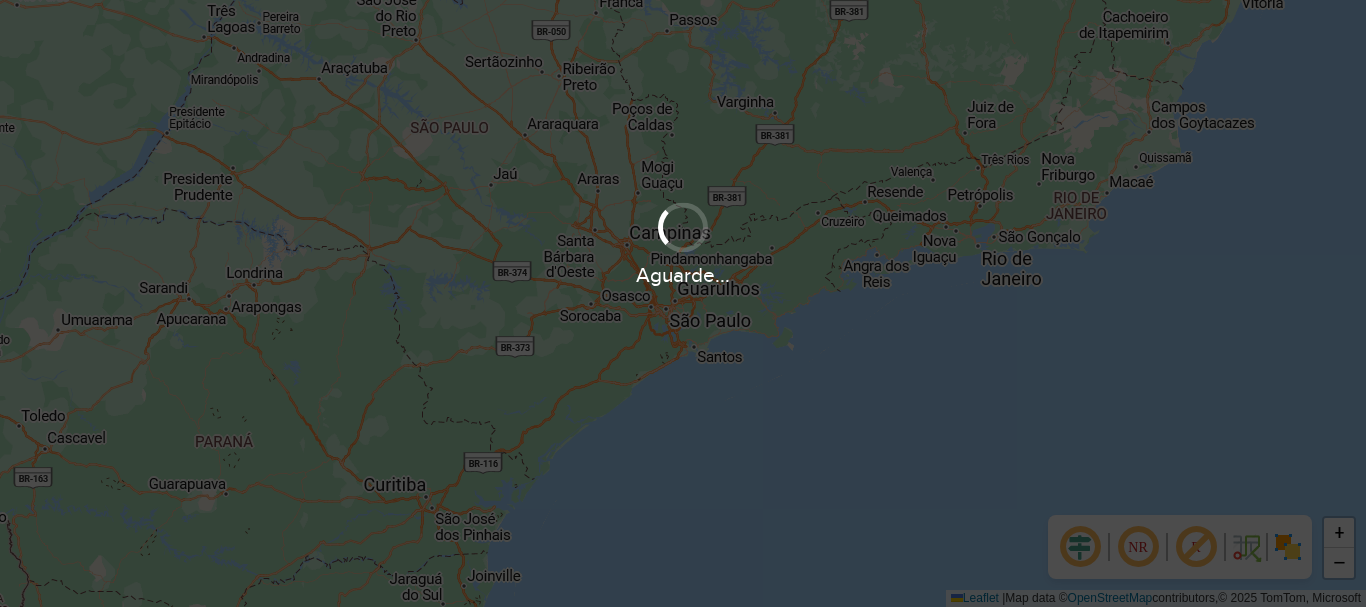 scroll, scrollTop: 0, scrollLeft: 0, axis: both 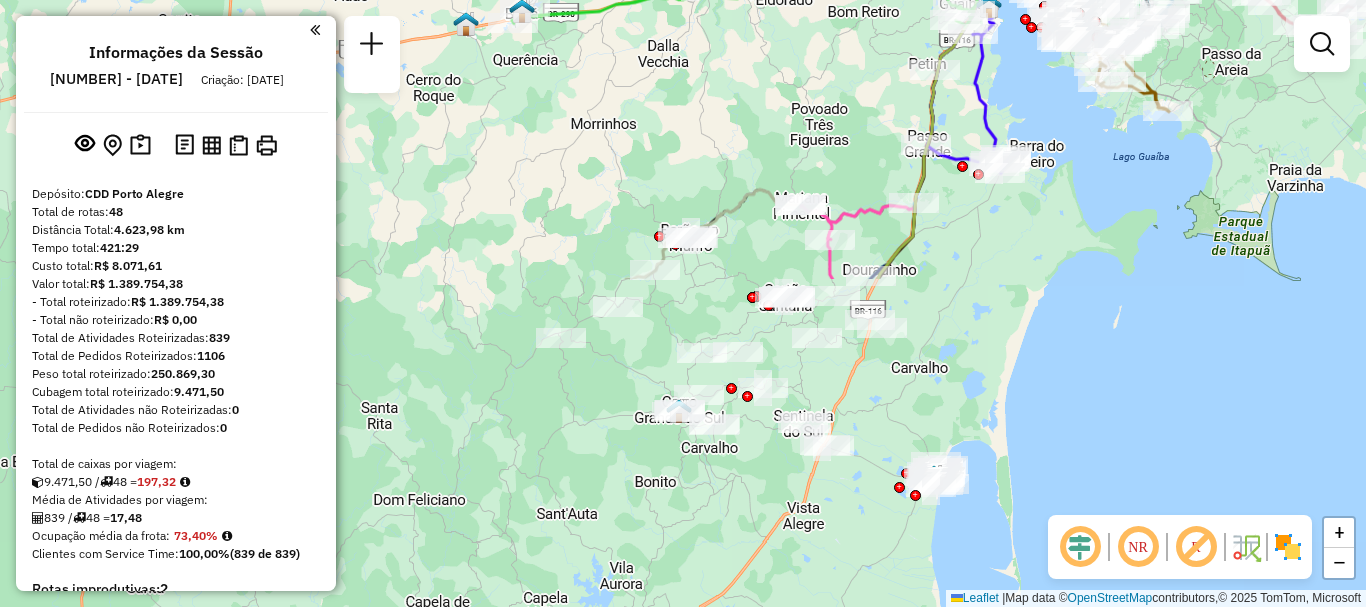 drag, startPoint x: 959, startPoint y: 337, endPoint x: 1272, endPoint y: -51, distance: 498.51077 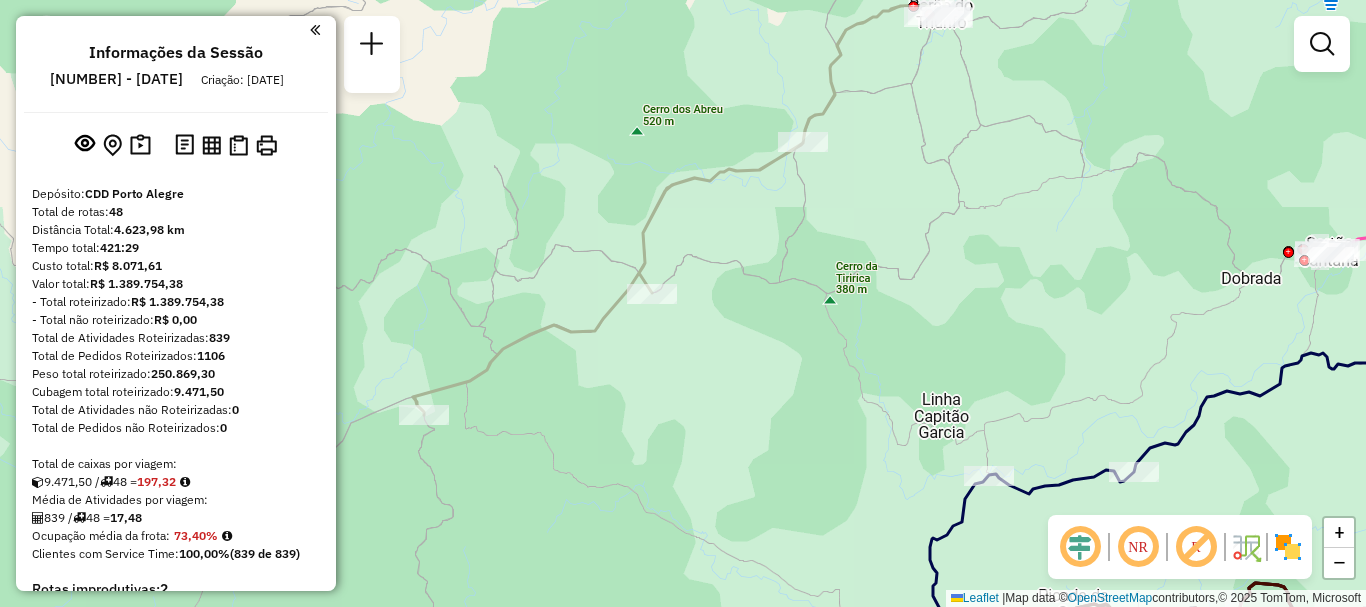 drag, startPoint x: 520, startPoint y: 339, endPoint x: 802, endPoint y: 294, distance: 285.56784 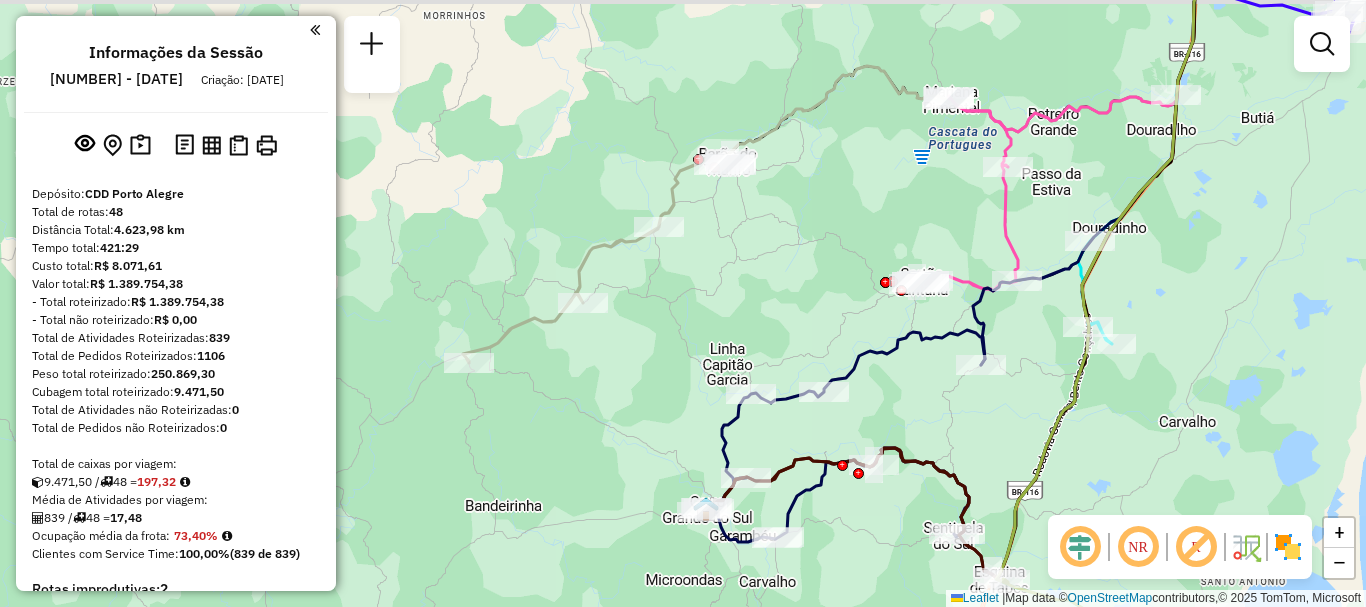 drag, startPoint x: 695, startPoint y: 459, endPoint x: 551, endPoint y: 473, distance: 144.67896 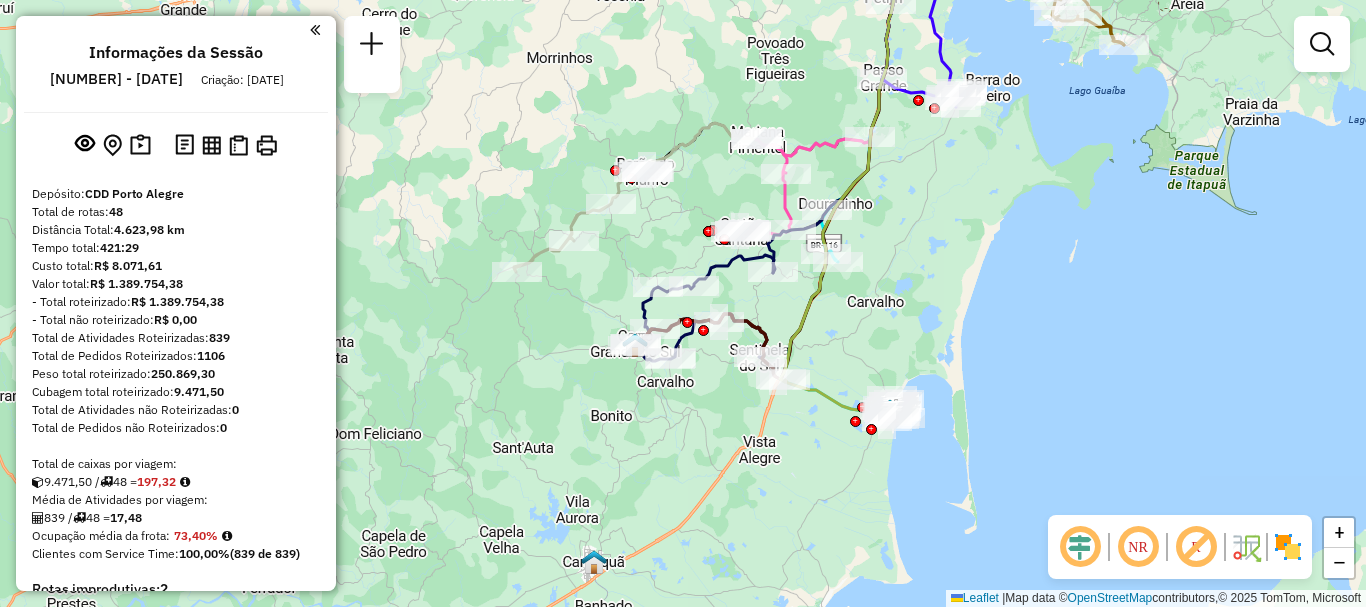 drag, startPoint x: 456, startPoint y: 557, endPoint x: 480, endPoint y: 465, distance: 95.07891 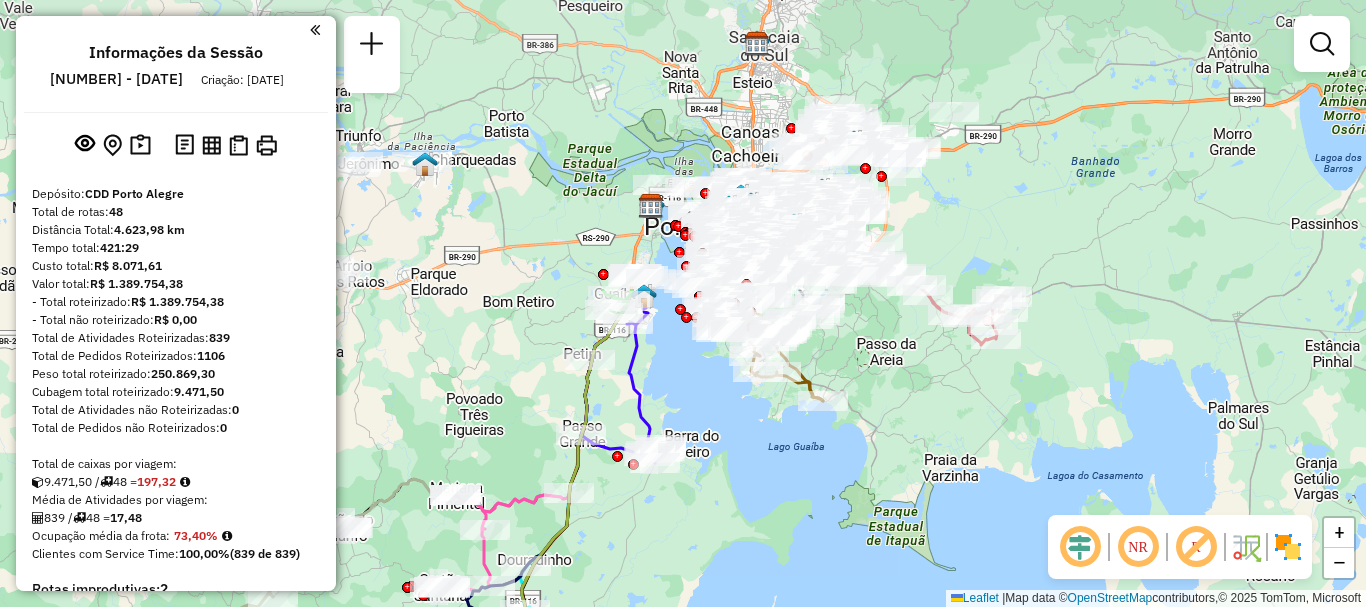 drag, startPoint x: 917, startPoint y: 169, endPoint x: 629, endPoint y: 528, distance: 460.2445 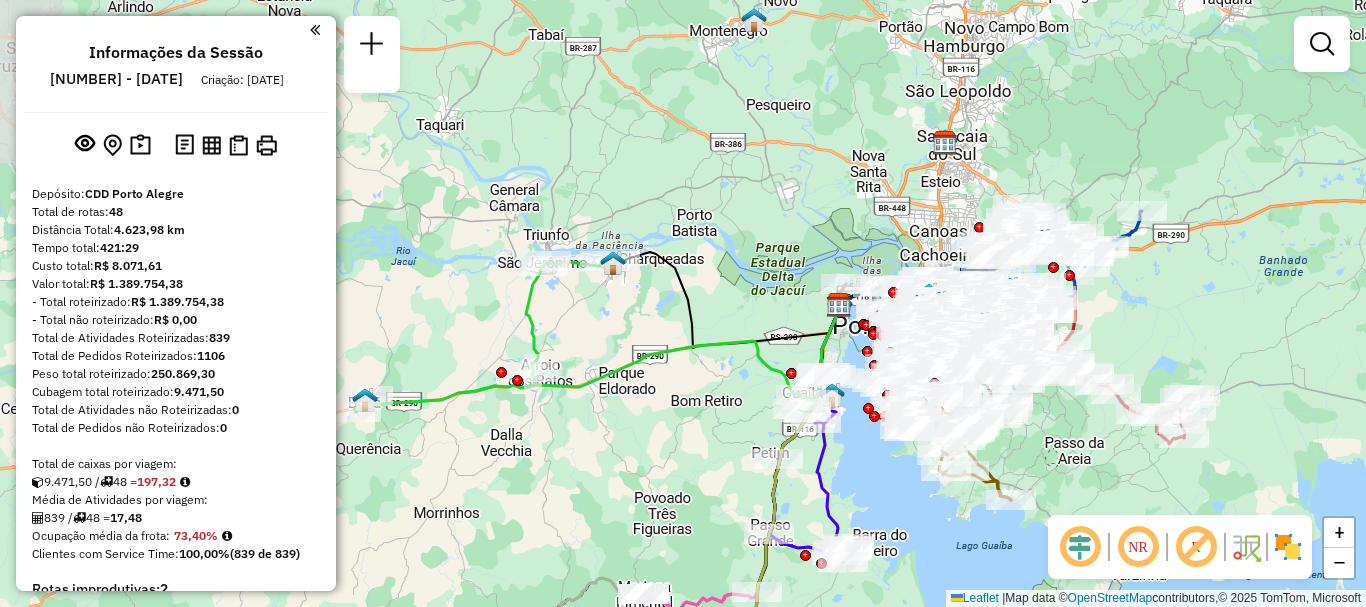 drag, startPoint x: 854, startPoint y: 371, endPoint x: 1029, endPoint y: 462, distance: 197.24603 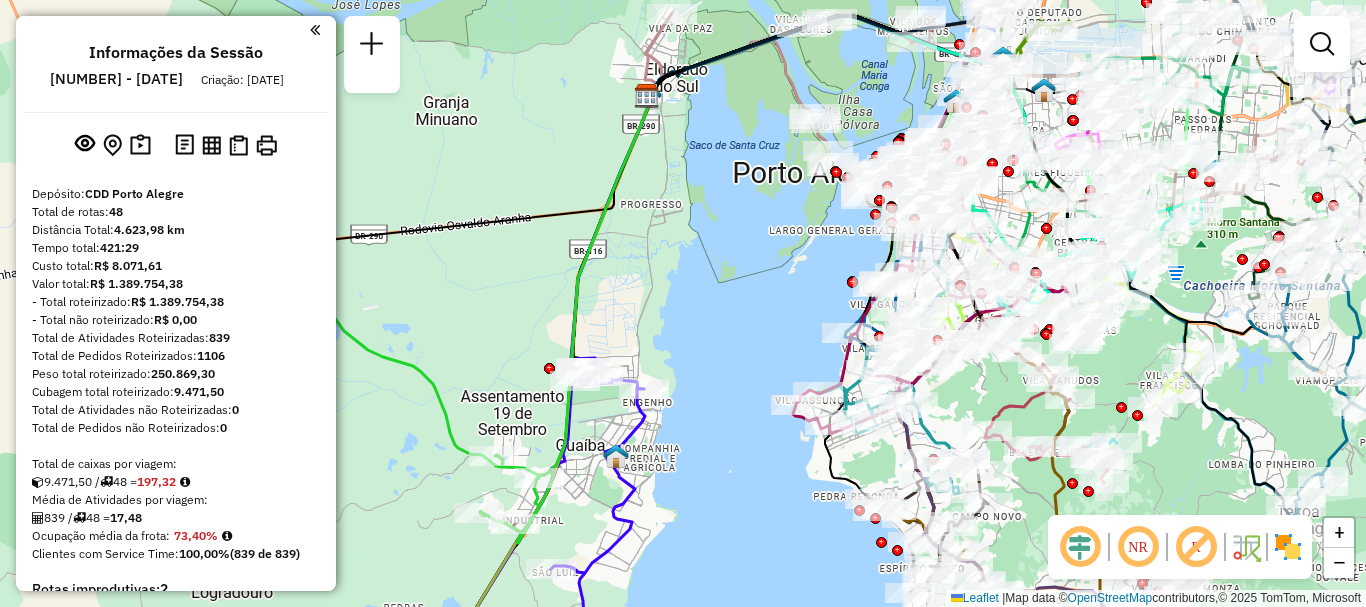 drag, startPoint x: 989, startPoint y: 408, endPoint x: 1149, endPoint y: 451, distance: 165.6774 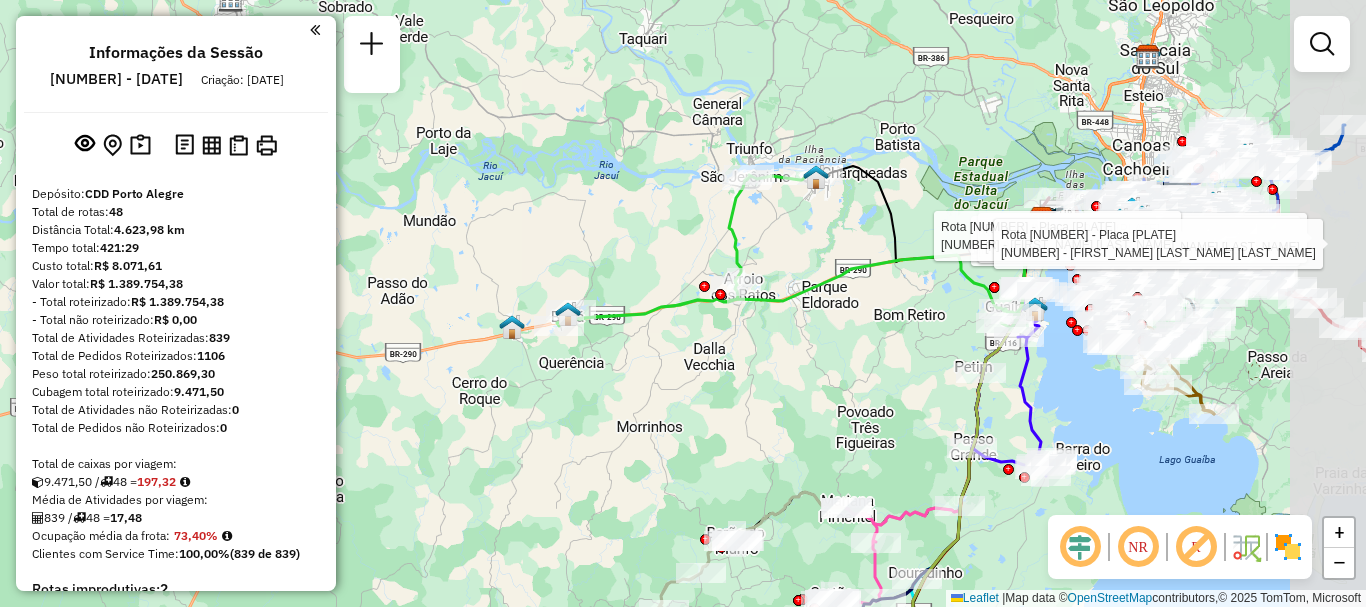 drag, startPoint x: 987, startPoint y: 326, endPoint x: 880, endPoint y: 361, distance: 112.578865 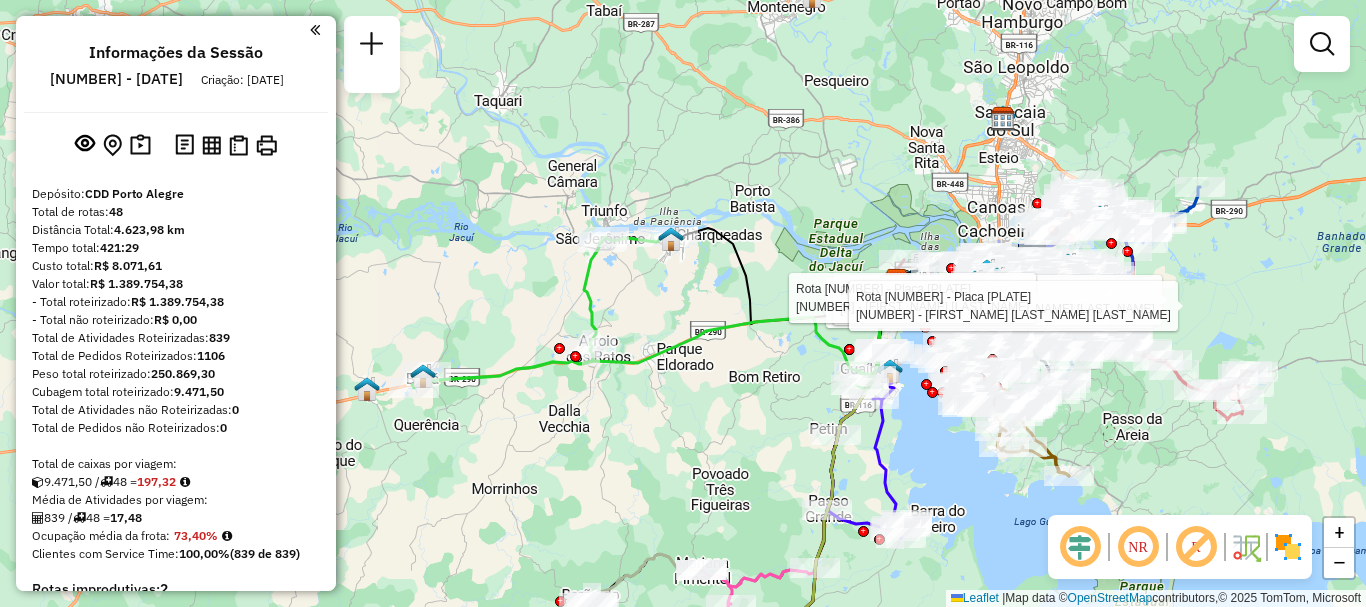 drag, startPoint x: 910, startPoint y: 183, endPoint x: 775, endPoint y: 243, distance: 147.73286 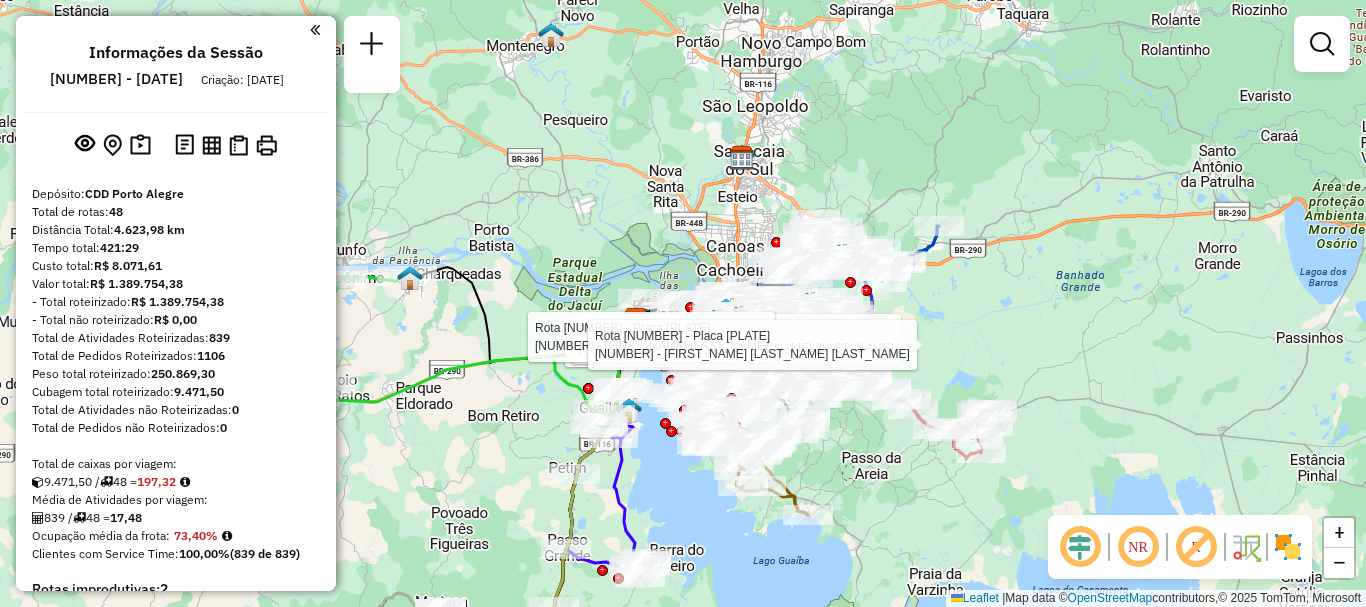 drag, startPoint x: 1155, startPoint y: 114, endPoint x: 894, endPoint y: 153, distance: 263.8977 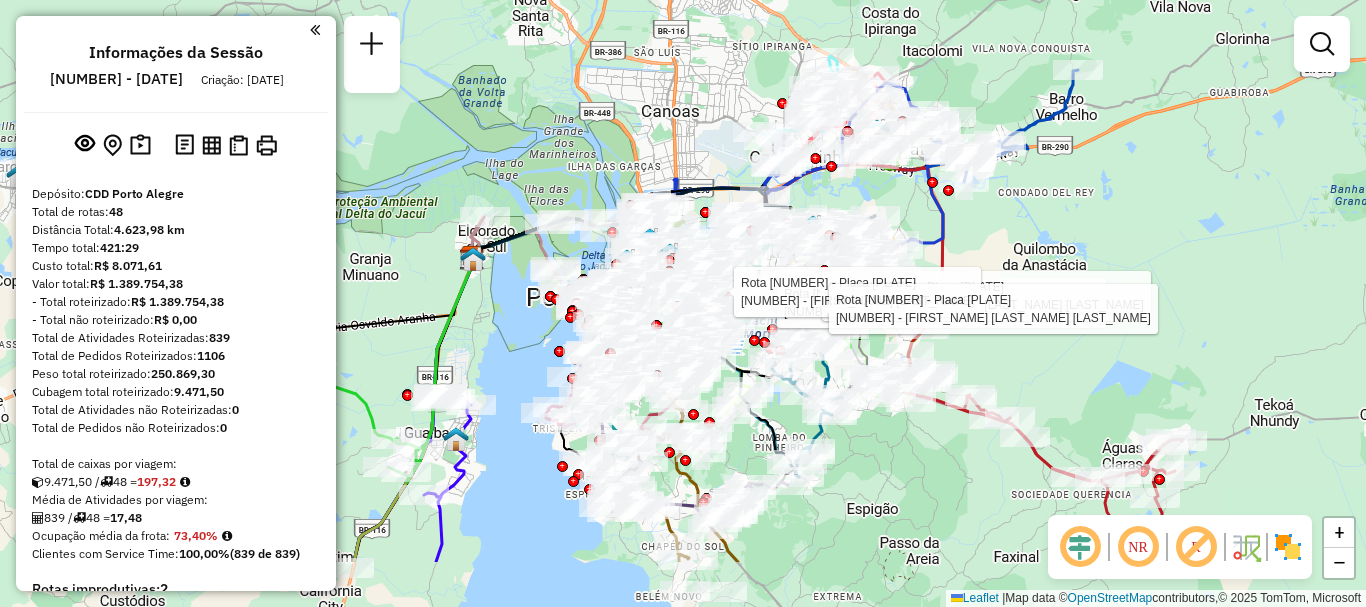 drag, startPoint x: 906, startPoint y: 372, endPoint x: 1077, endPoint y: 275, distance: 196.59604 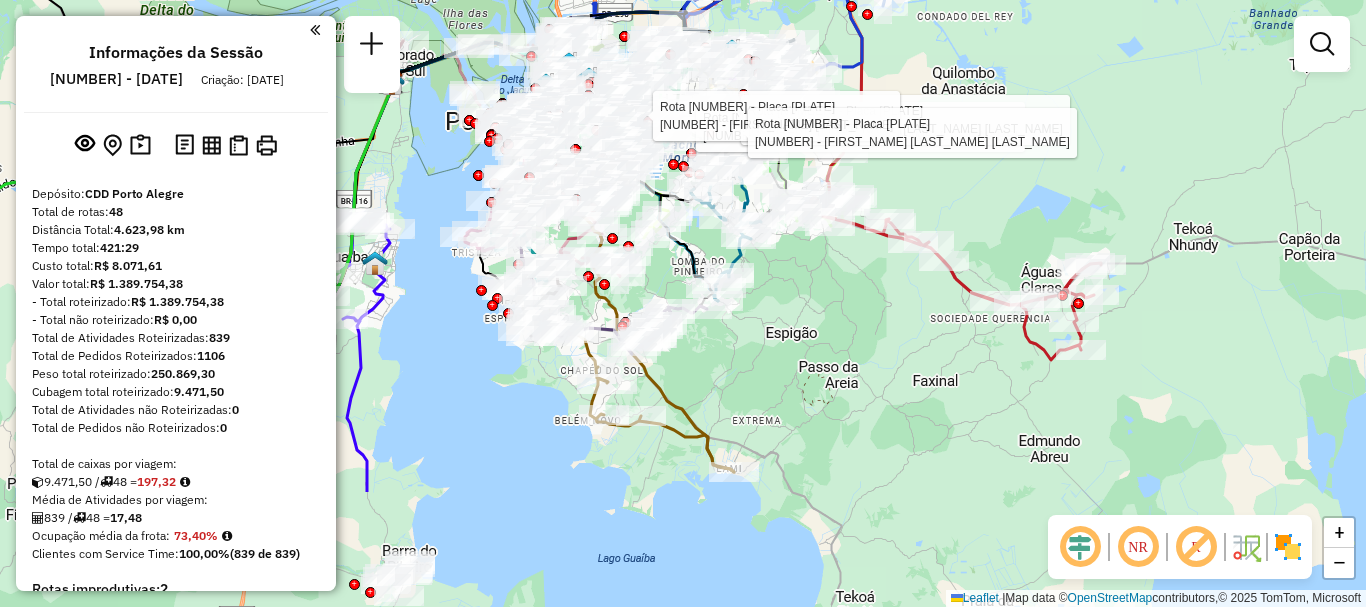 drag, startPoint x: 1344, startPoint y: 454, endPoint x: 1269, endPoint y: 278, distance: 191.31387 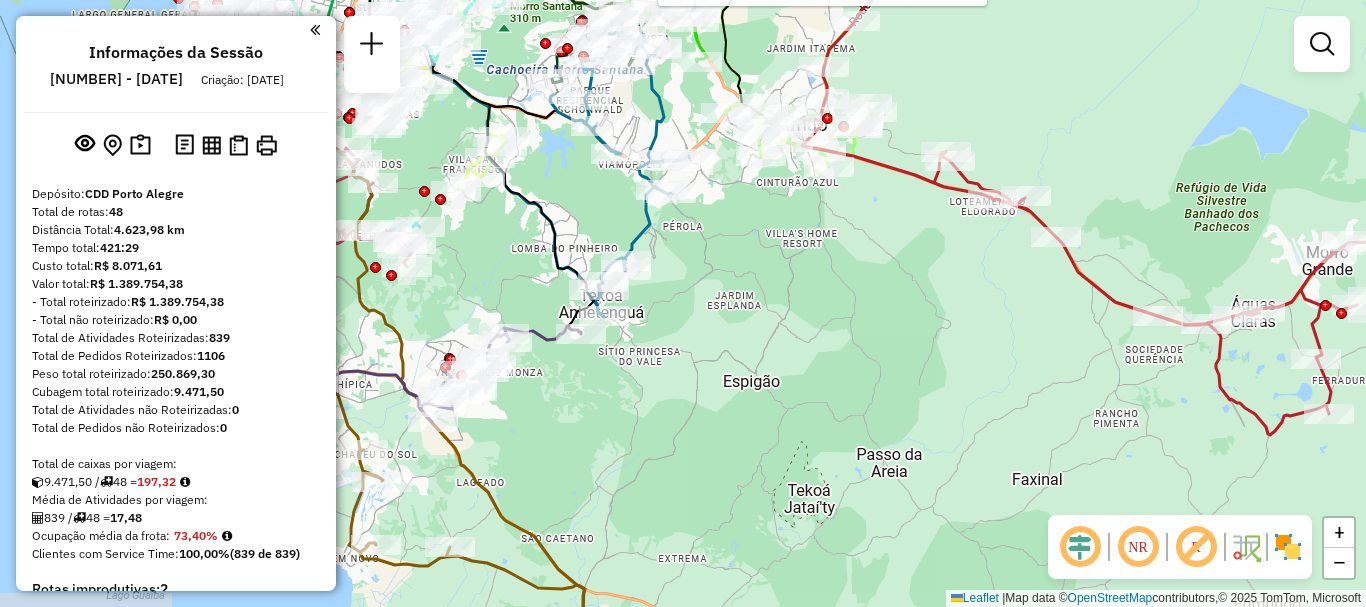 drag, startPoint x: 1043, startPoint y: 355, endPoint x: 1365, endPoint y: 420, distance: 328.49506 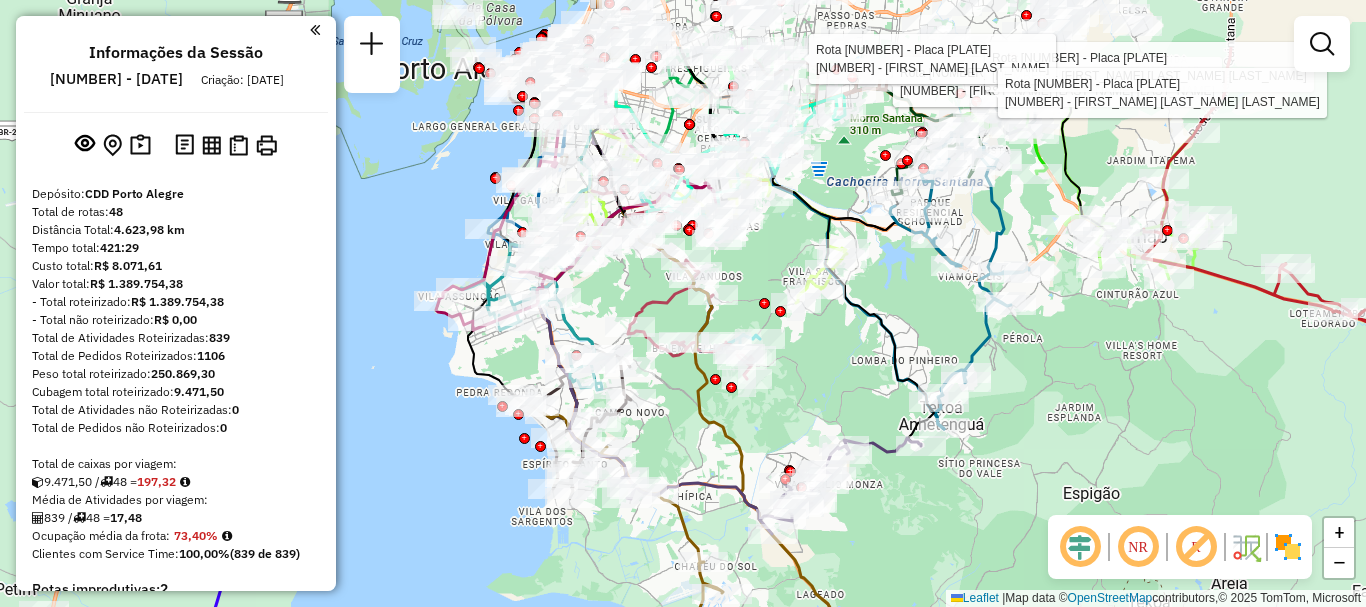 drag, startPoint x: 806, startPoint y: 334, endPoint x: 1146, endPoint y: 442, distance: 356.7408 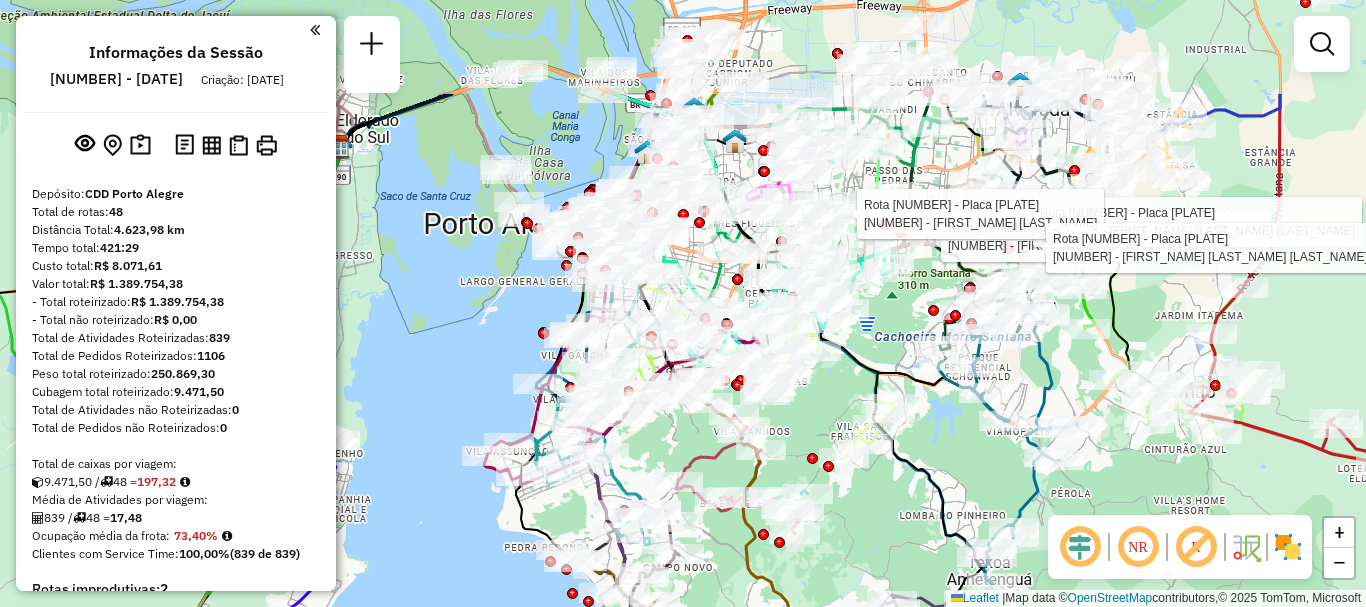 drag, startPoint x: 1078, startPoint y: 388, endPoint x: 1126, endPoint y: 543, distance: 162.26213 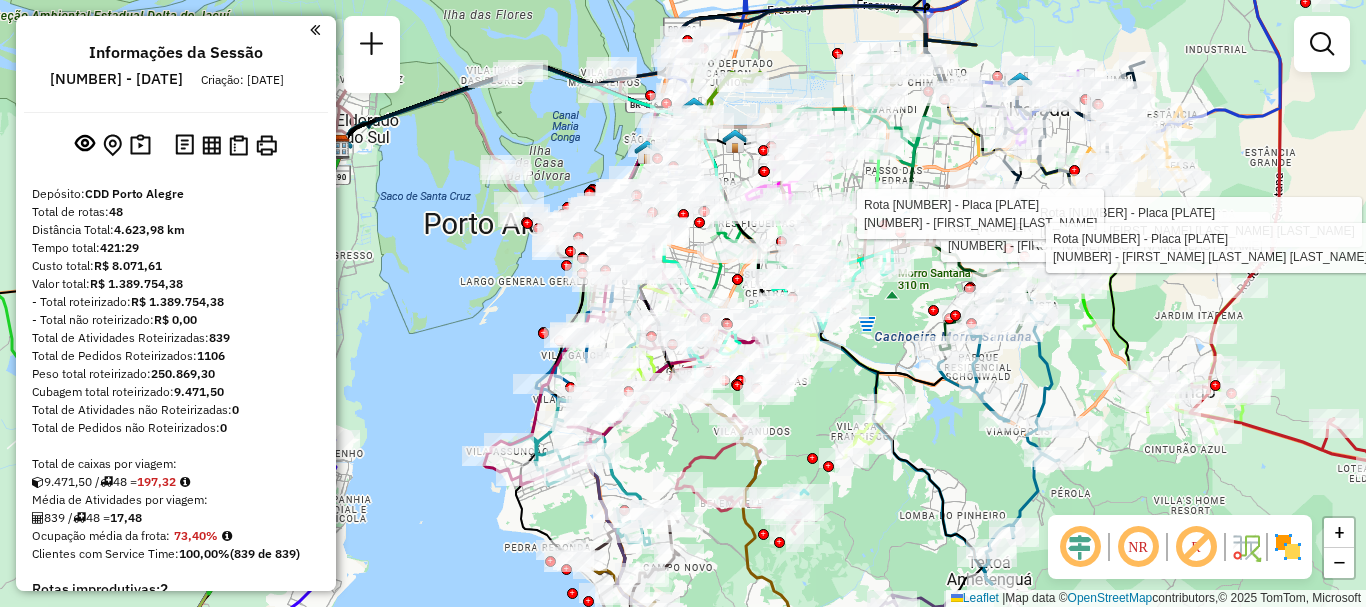 click on "Rota [NUMBER] - Placa [PLATE]  [NUMBER] - [FIRST_NAME] [LAST_NAME] [LAST_NAME] Rota [NUMBER] - Placa [PLATE]  [NUMBER] - [FIRST_NAME] [LAST_NAME] [LAST_NAME] Rota [NUMBER] - Placa [PLATE]  [NUMBER] - [FIRST_NAME] [LAST_NAME] [LAST_NAME] Rota [NUMBER] - Placa [PLATE]  [NUMBER] - [FIRST_NAME] [LAST_NAME] [LAST_NAME] Janela de atendimento Grade de atendimento Capacidade Transportadoras Veículos Cliente Pedidos  Rotas Selecione os dias de semana para filtrar as janelas de atendimento  Seg   Ter   Qua   Qui   Sex   Sáb   Dom  Informe o período da janela de atendimento: De: Até:  Filtrar exatamente a janela do cliente  Considerar janela de atendimento padrão  Selecione os dias de semana para filtrar as grades de atendimento  Seg   Ter   Qua   Qui   Sex   Sáb   Dom   Considerar clientes sem dia de atendimento cadastrado  Clientes fora do dia de atendimento selecionado Filtrar as atividades entre os valores definidos abaixo:  Peso mínimo:   Peso máximo:   Cubagem mínima:   Cubagem máxima:   De:   Até:  Filtrar as atividades entre o tempo de atendimento definido abaixo:  De:   Até:  Veículo:" 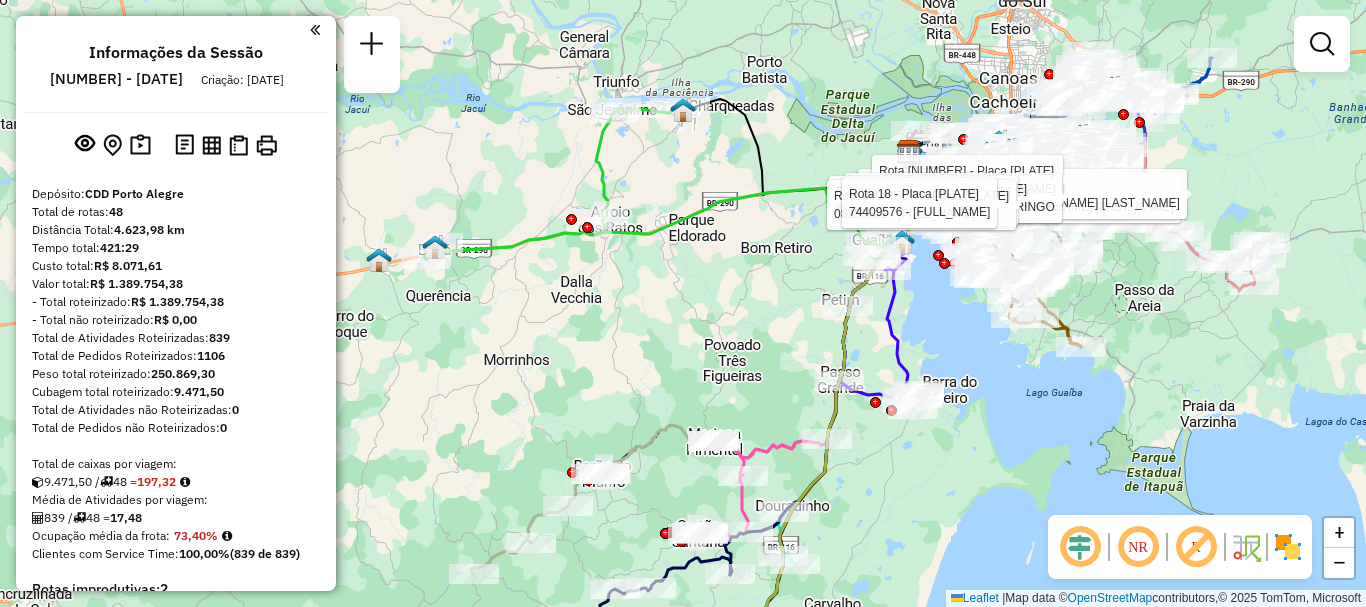 drag, startPoint x: 928, startPoint y: 346, endPoint x: 1031, endPoint y: 363, distance: 104.393486 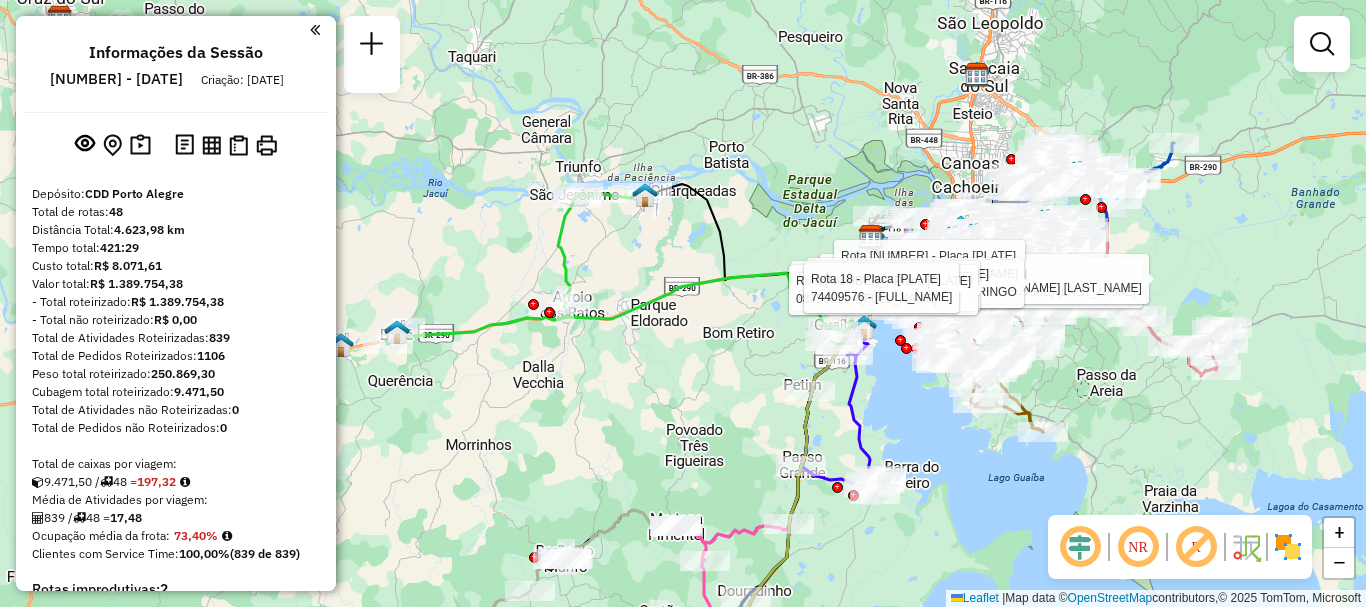 drag, startPoint x: 1221, startPoint y: 125, endPoint x: 1183, endPoint y: 210, distance: 93.10747 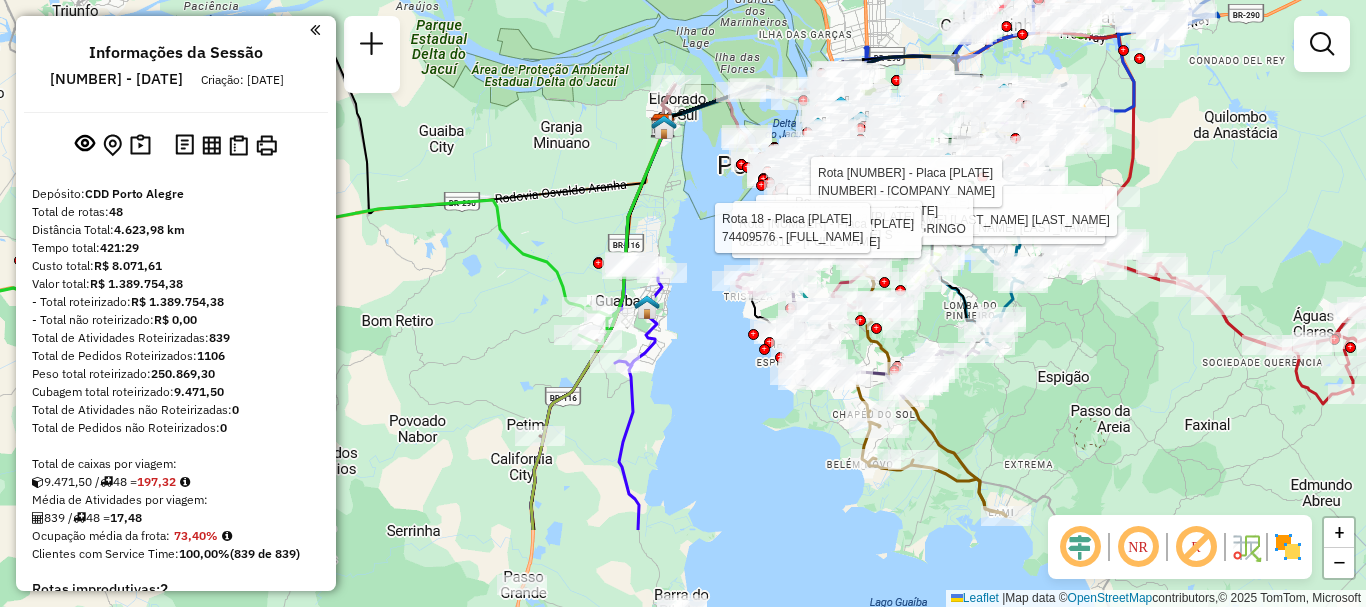 drag, startPoint x: 1153, startPoint y: 290, endPoint x: 1249, endPoint y: 157, distance: 164.02744 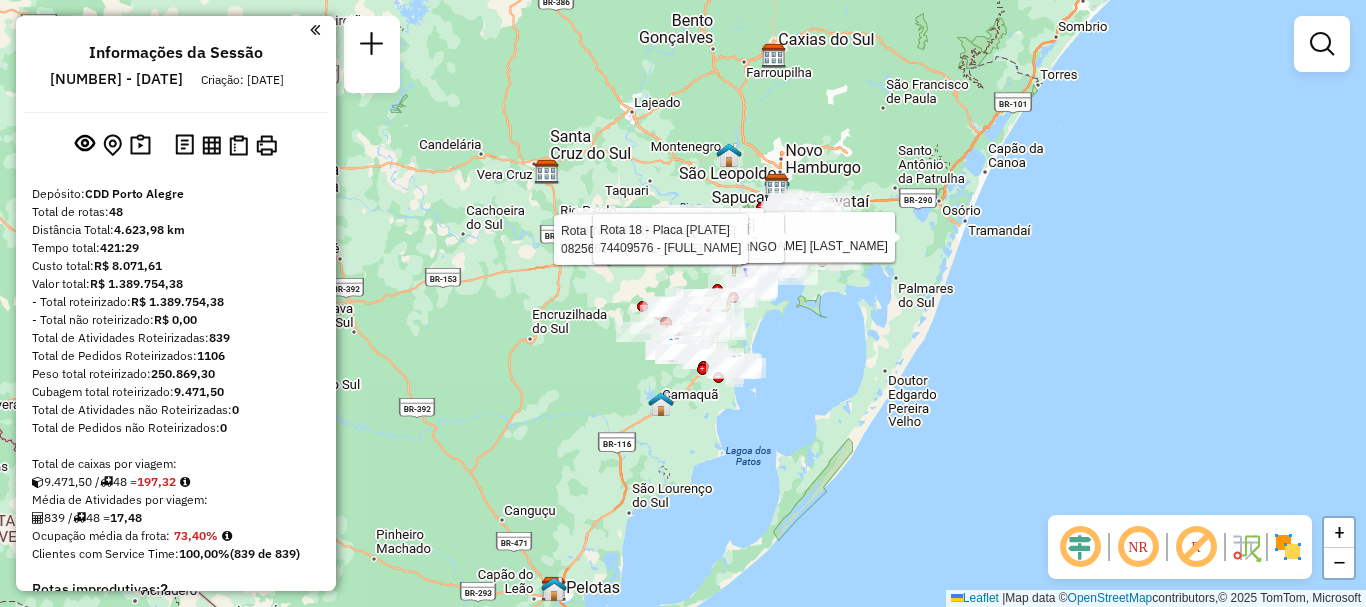 drag, startPoint x: 1313, startPoint y: 180, endPoint x: 942, endPoint y: 193, distance: 371.2277 